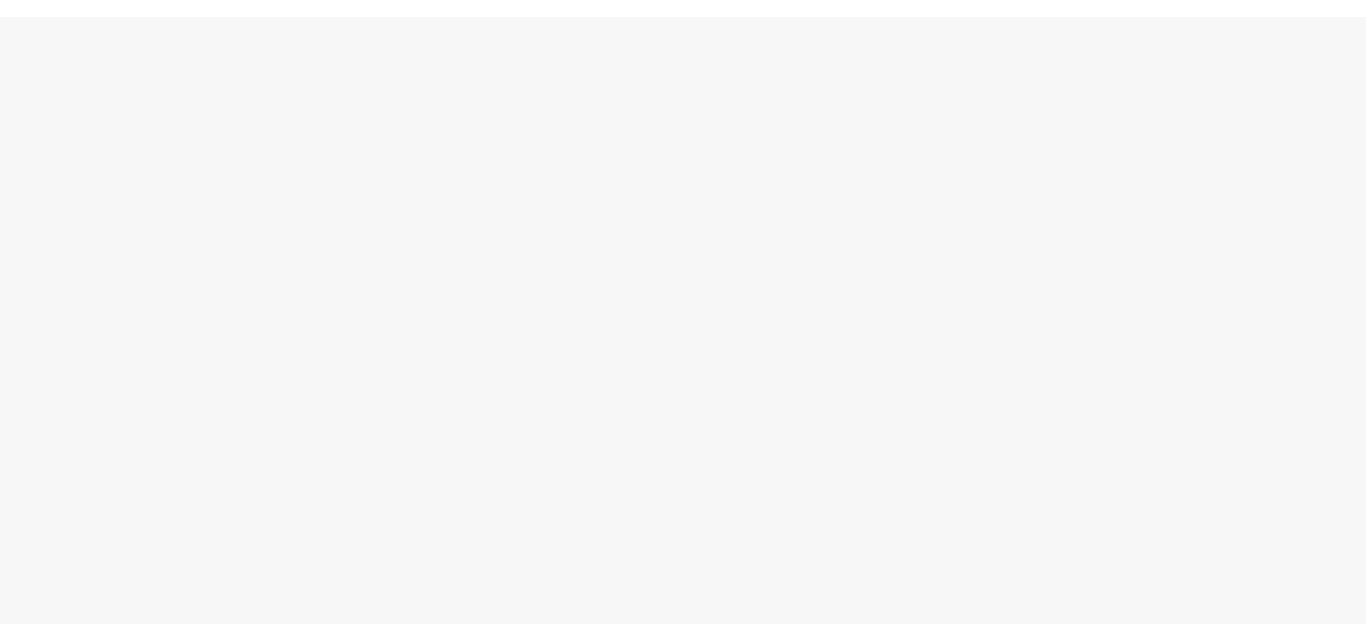 scroll, scrollTop: 0, scrollLeft: 0, axis: both 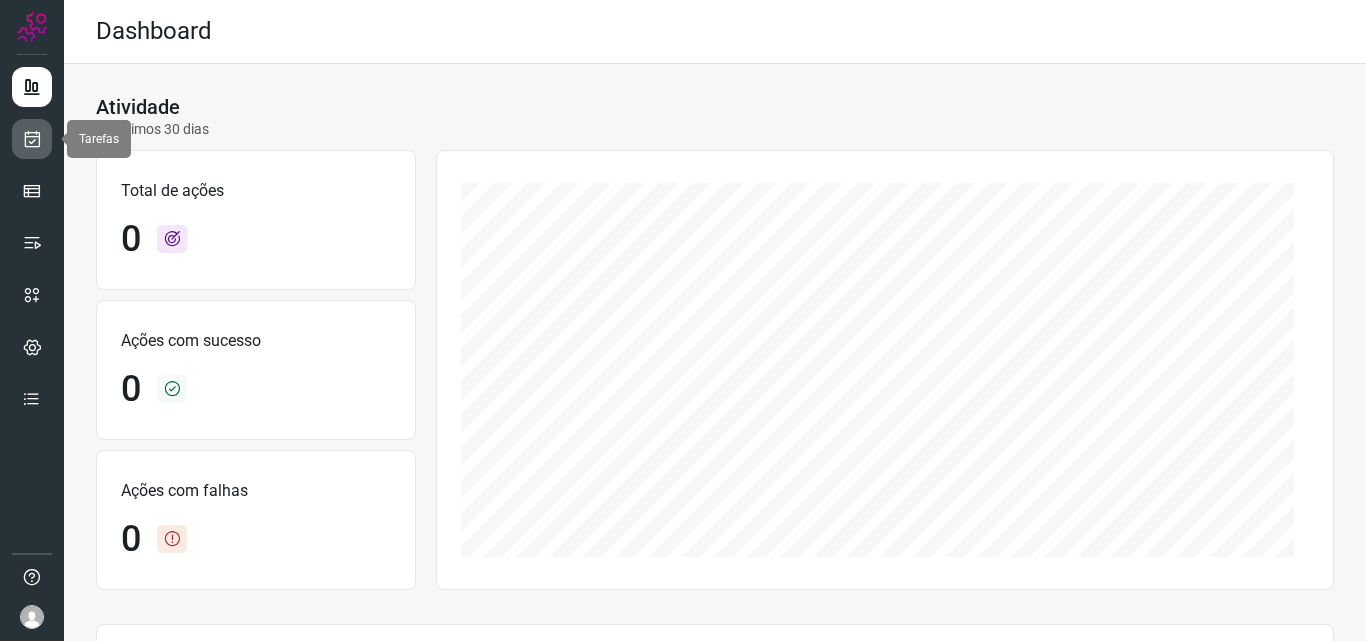 click at bounding box center [32, 139] 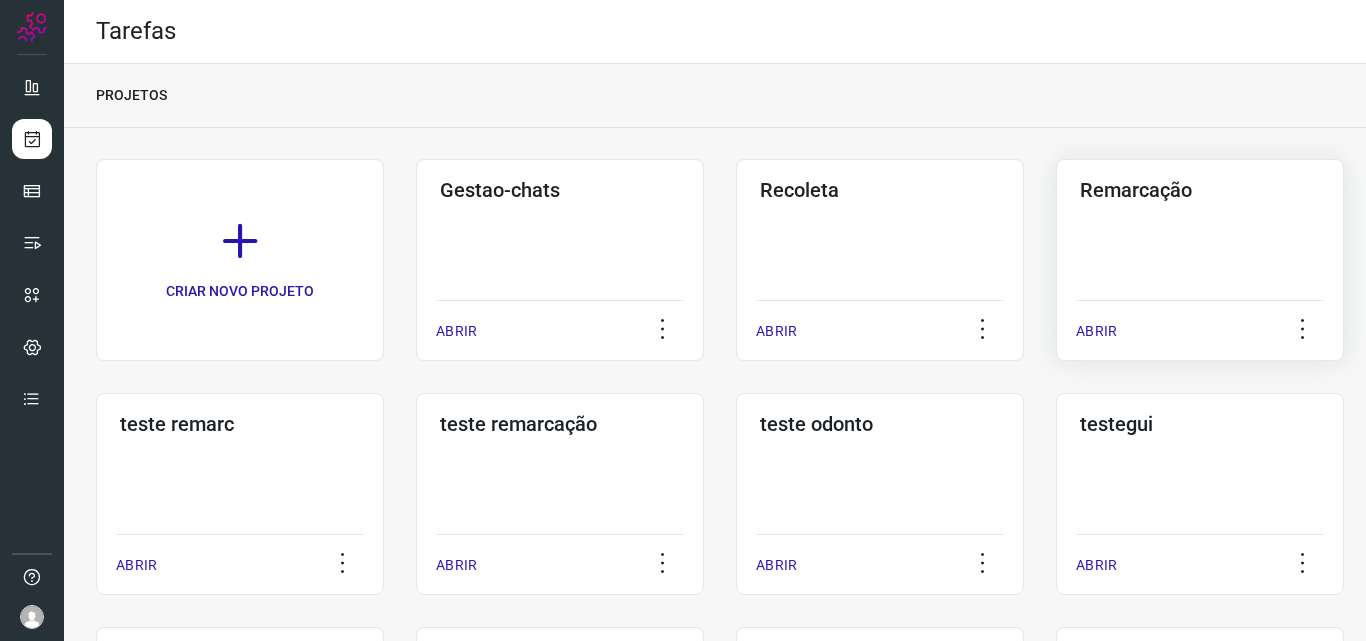 click on "Remarcação  ABRIR" 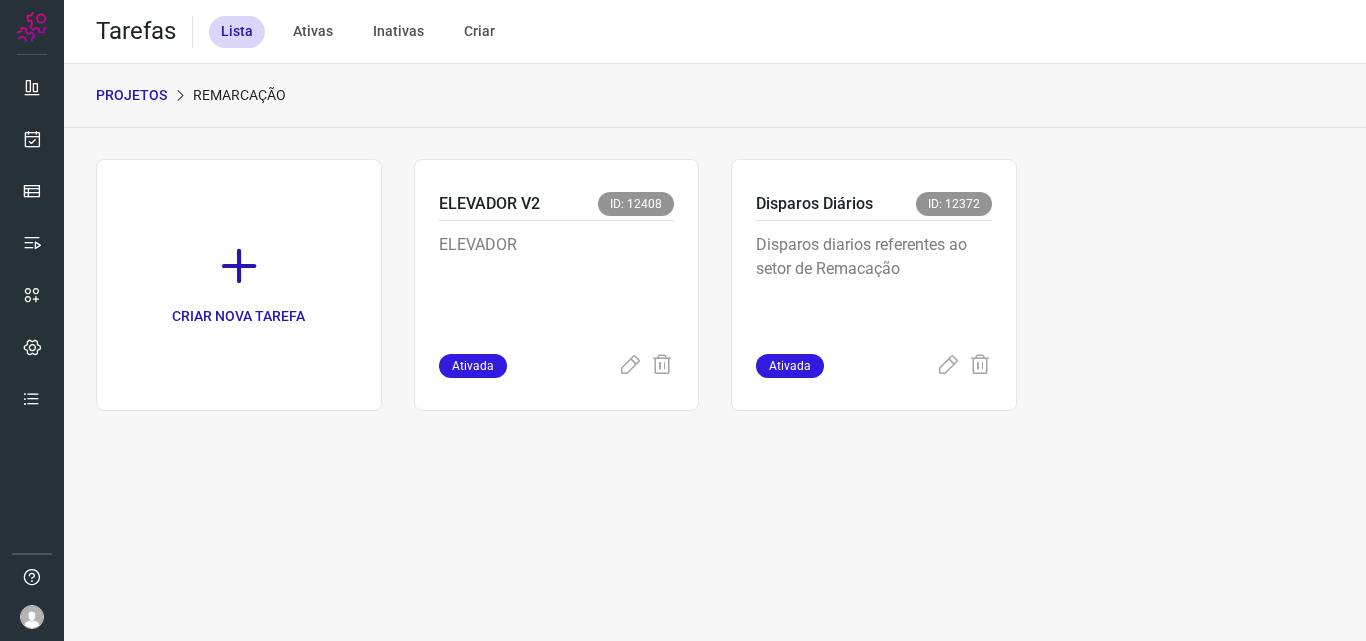 click on "Disparos diarios referentes ao setor de Remacação" at bounding box center [874, 283] 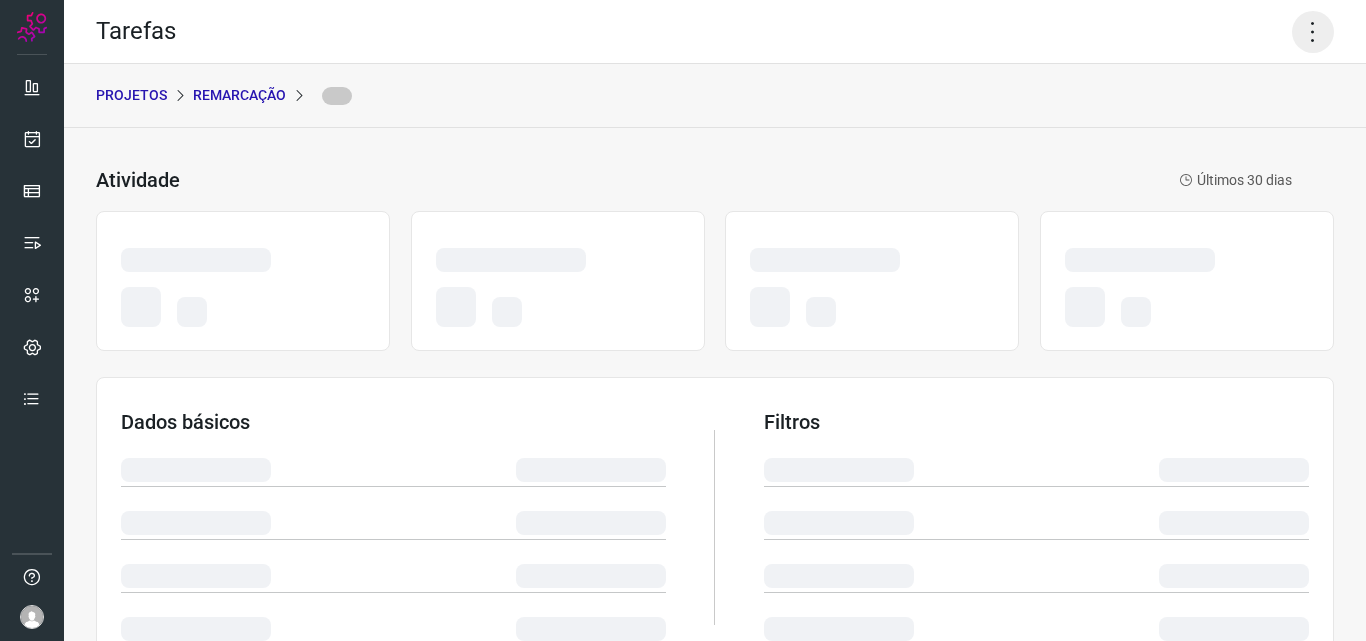 click 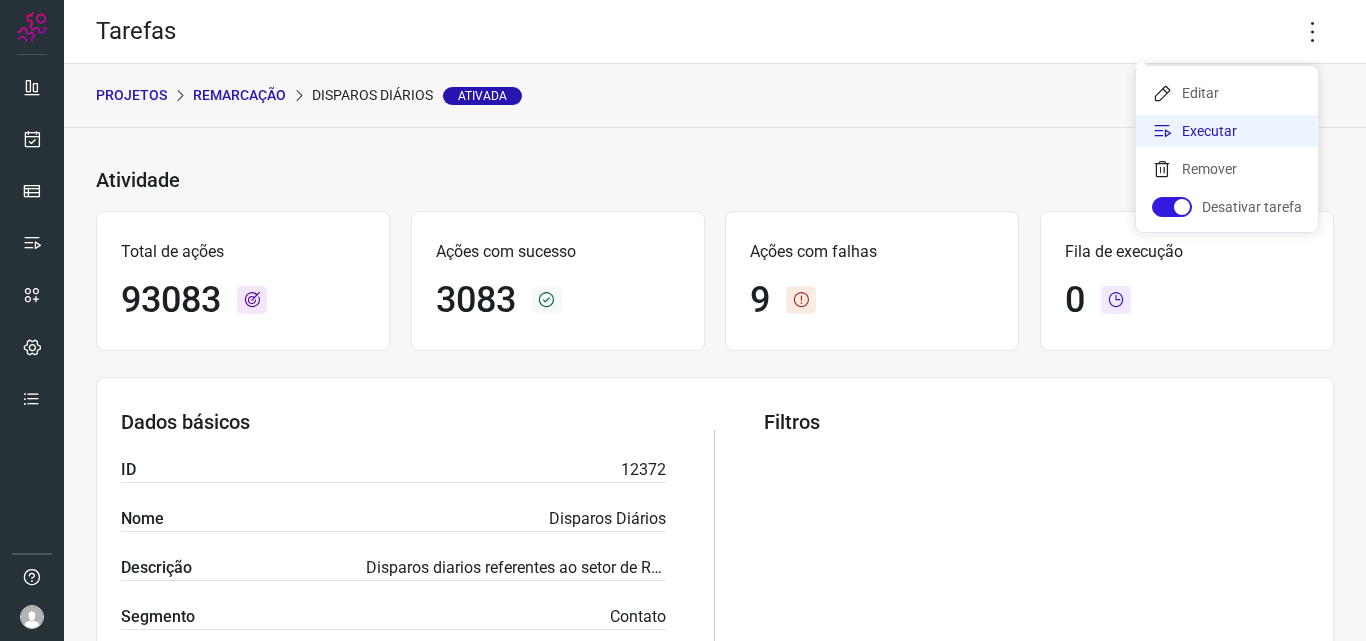 click on "Executar" 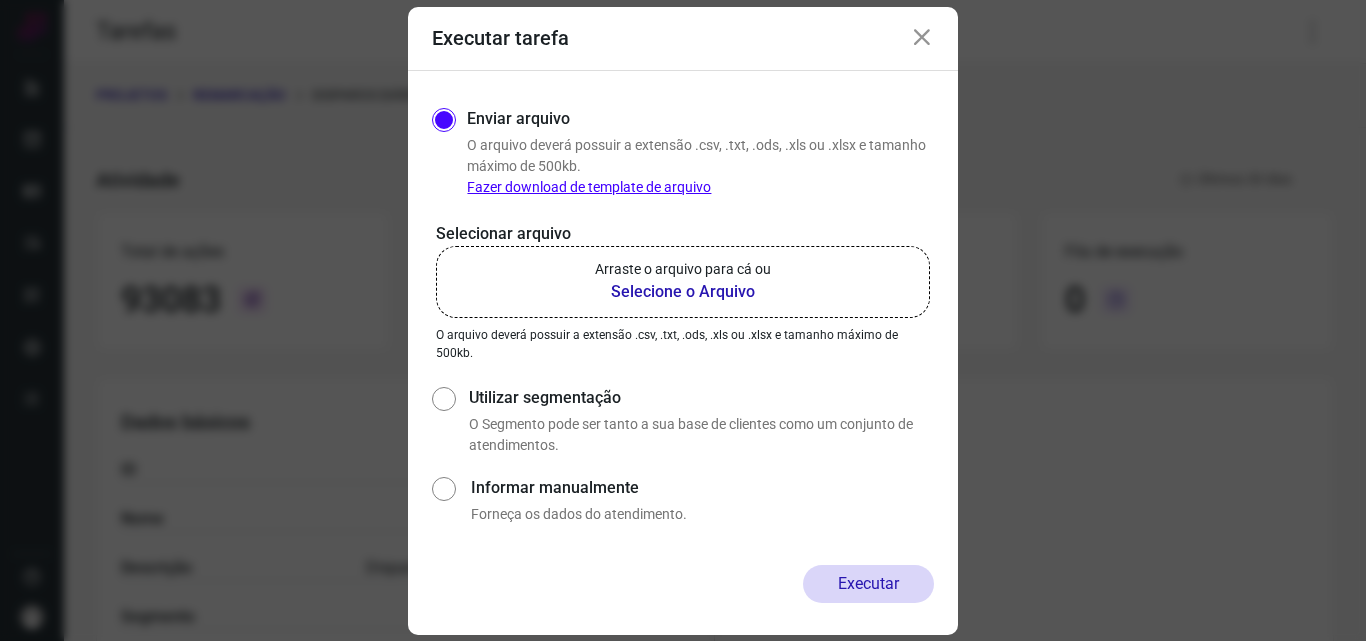 click on "Arraste o arquivo para cá ou" at bounding box center (683, 269) 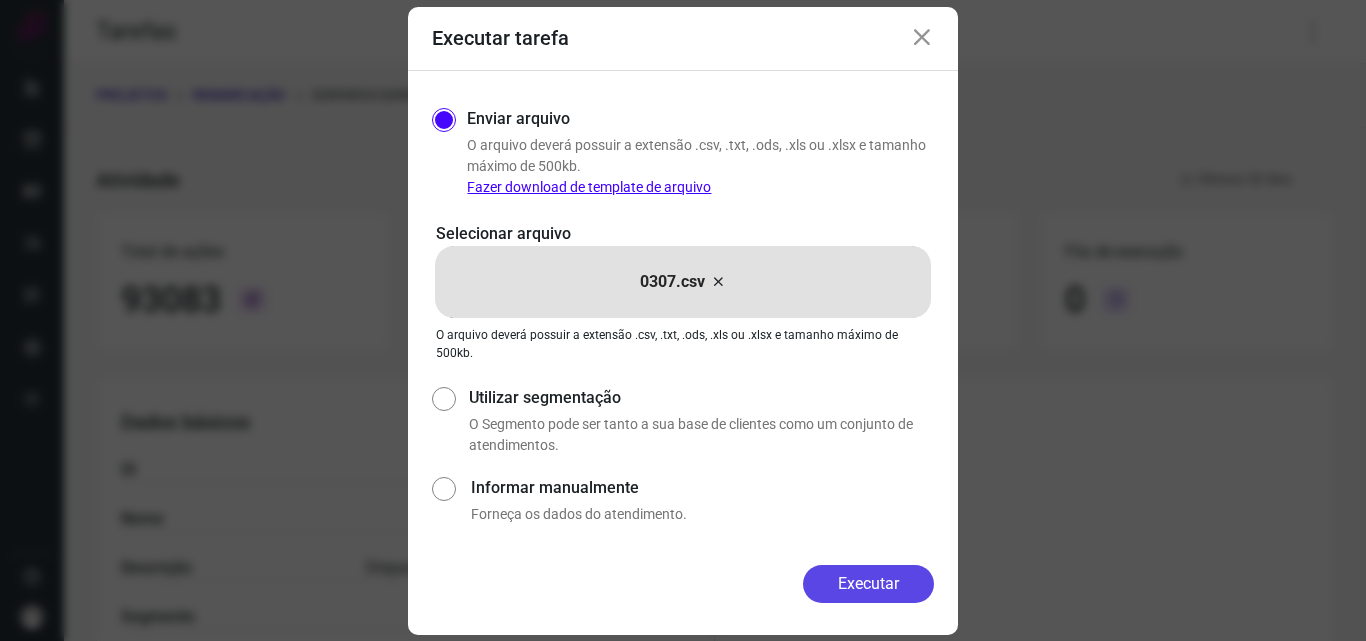 click on "Executar" at bounding box center (868, 584) 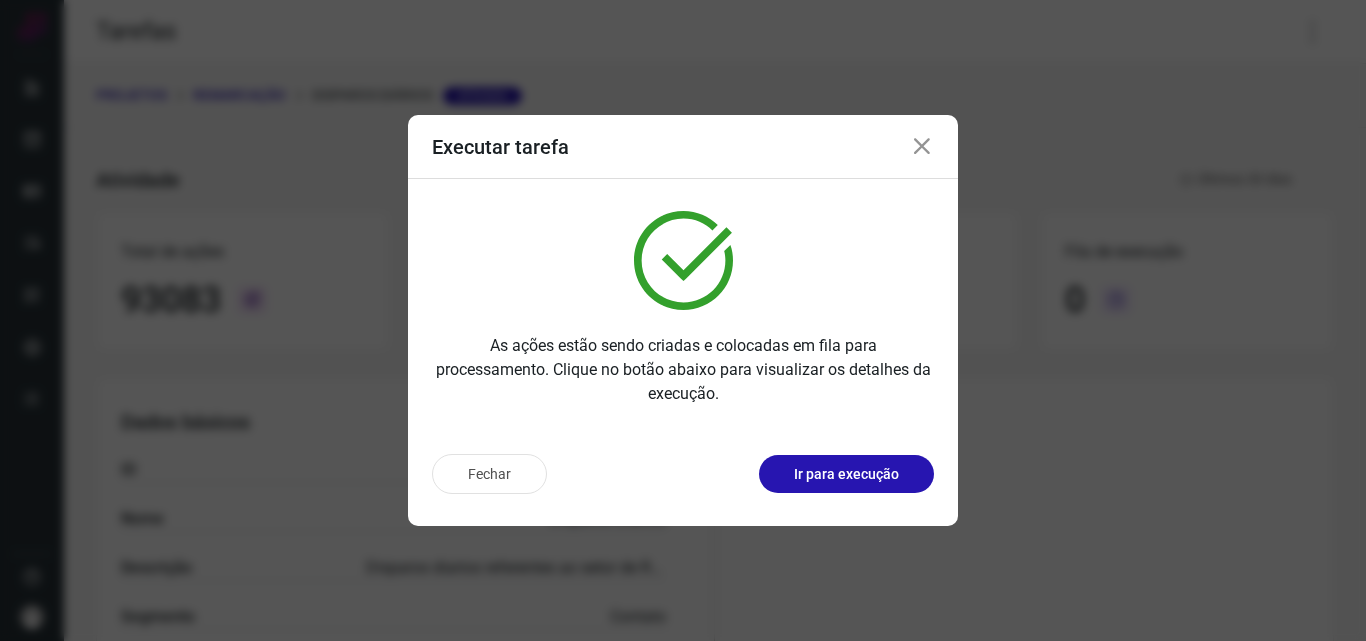 click on "Ir para execução" at bounding box center (846, 474) 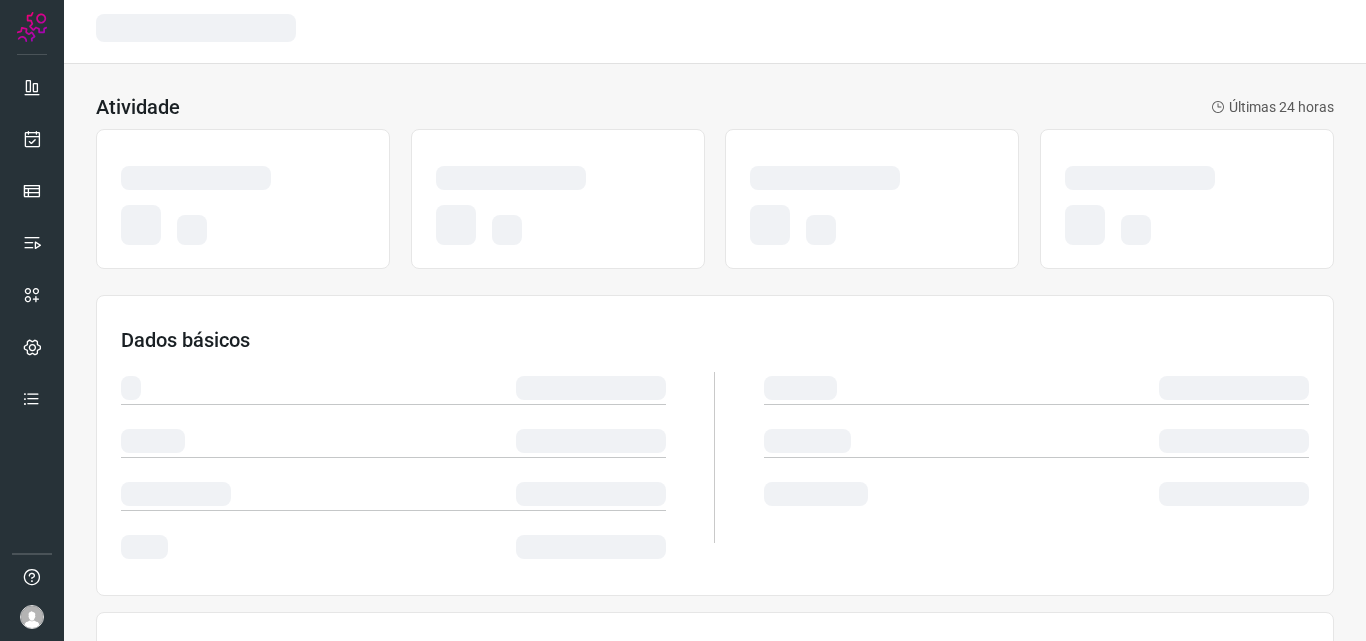 scroll, scrollTop: 0, scrollLeft: 0, axis: both 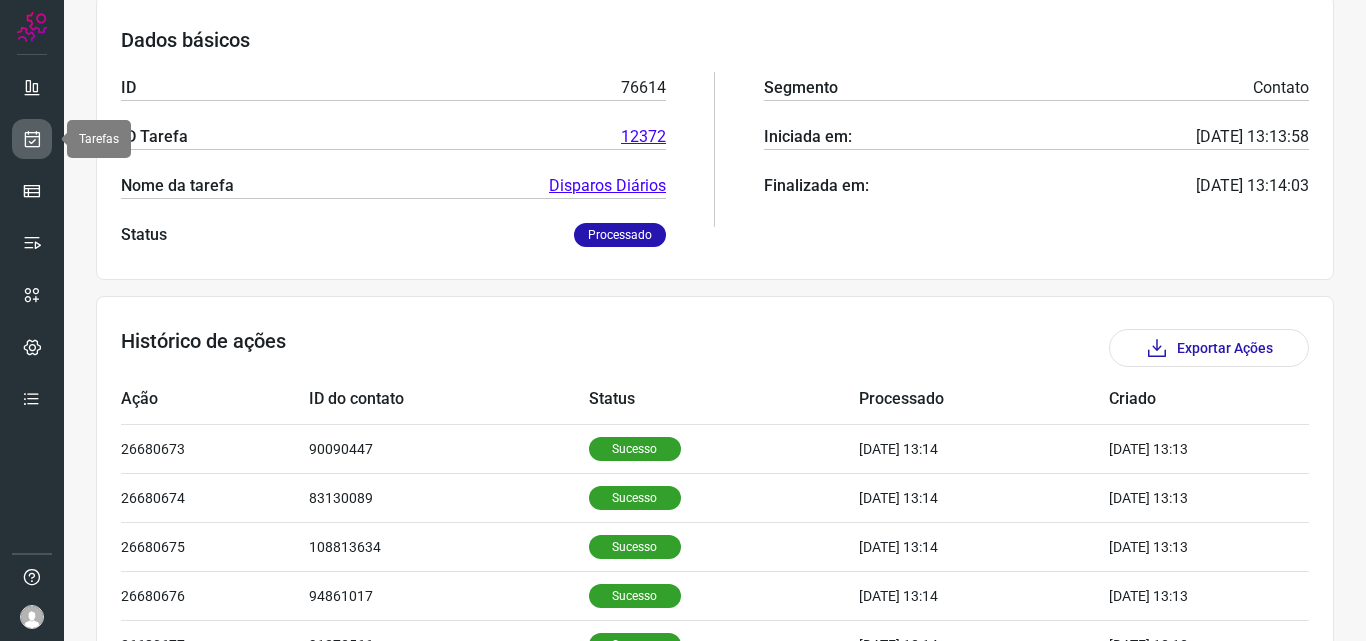 click at bounding box center [32, 139] 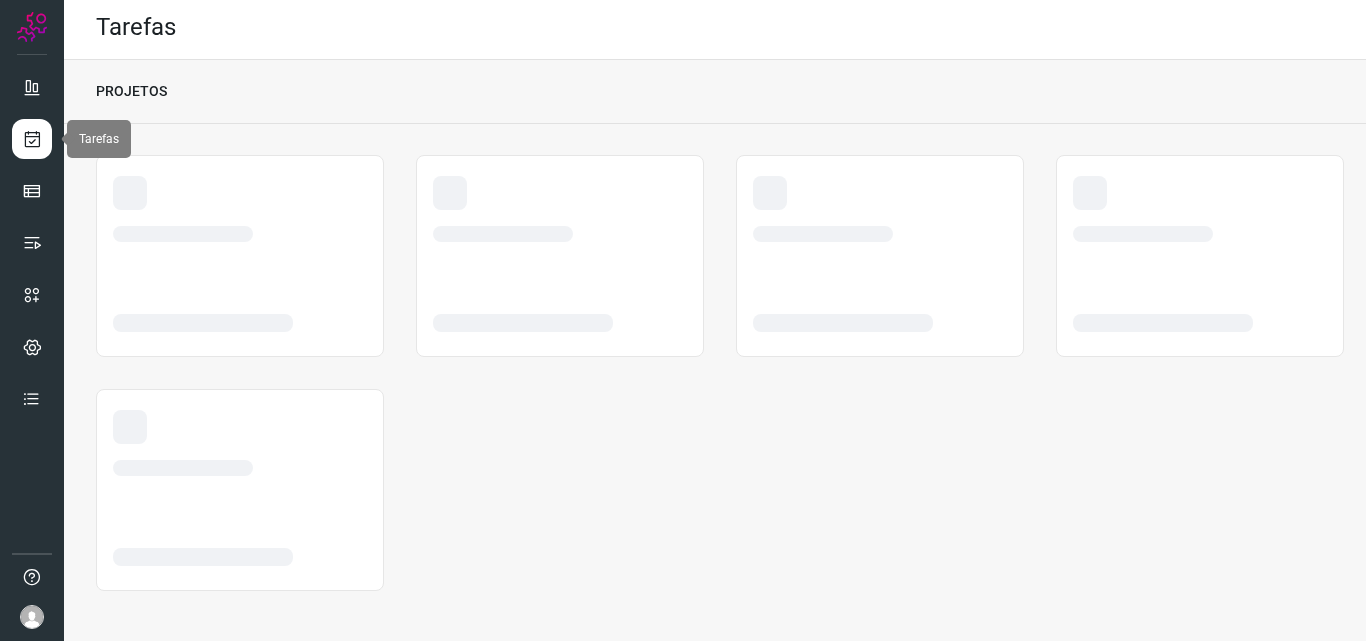 scroll, scrollTop: 4, scrollLeft: 0, axis: vertical 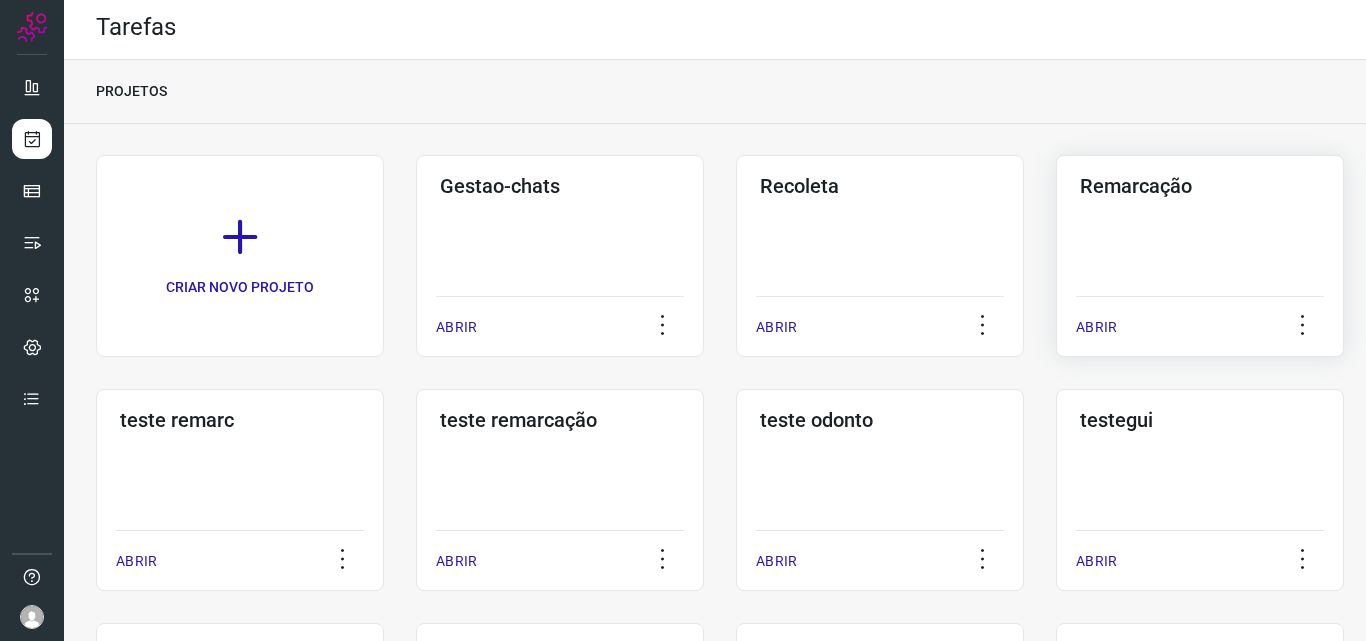 click on "Remarcação  ABRIR" 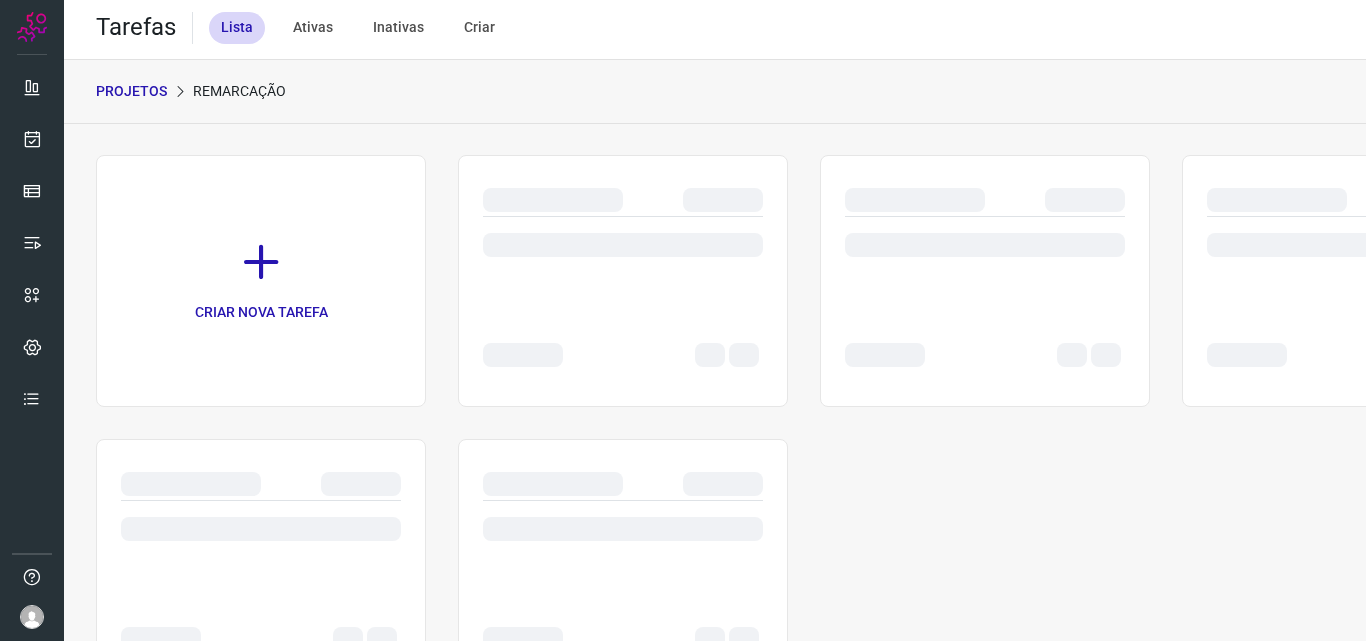 scroll, scrollTop: 0, scrollLeft: 0, axis: both 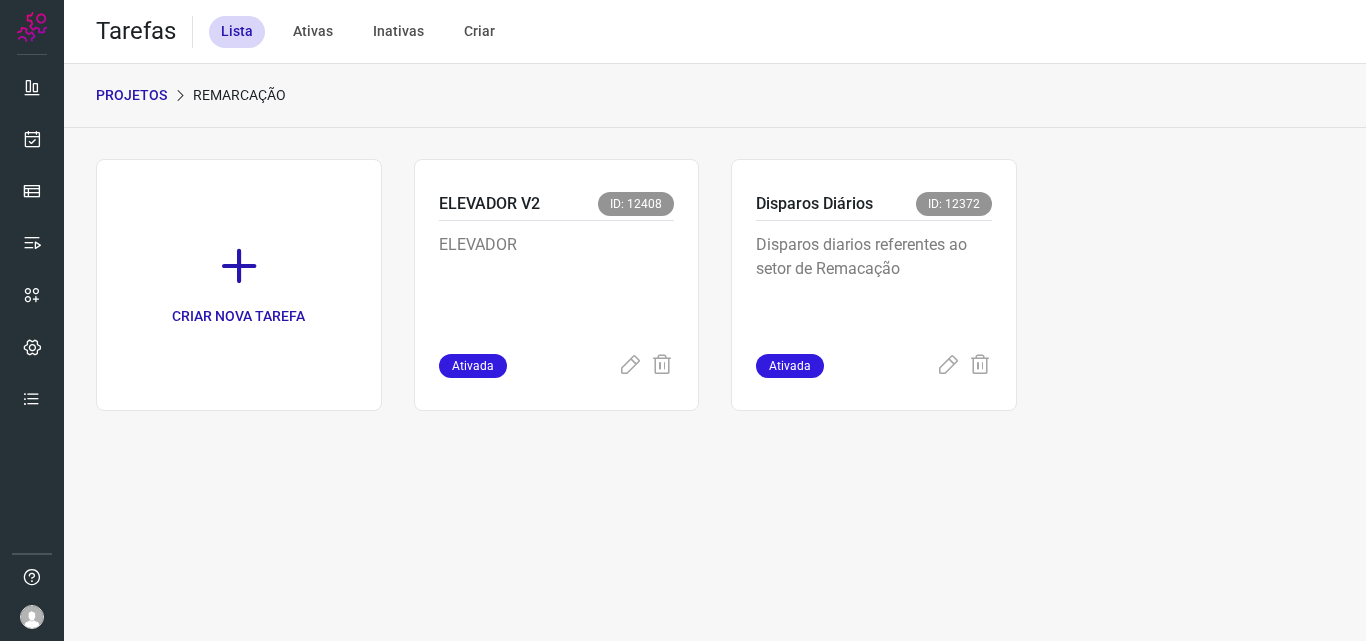 click on "Disparos diarios referentes ao setor de Remacação" at bounding box center [874, 283] 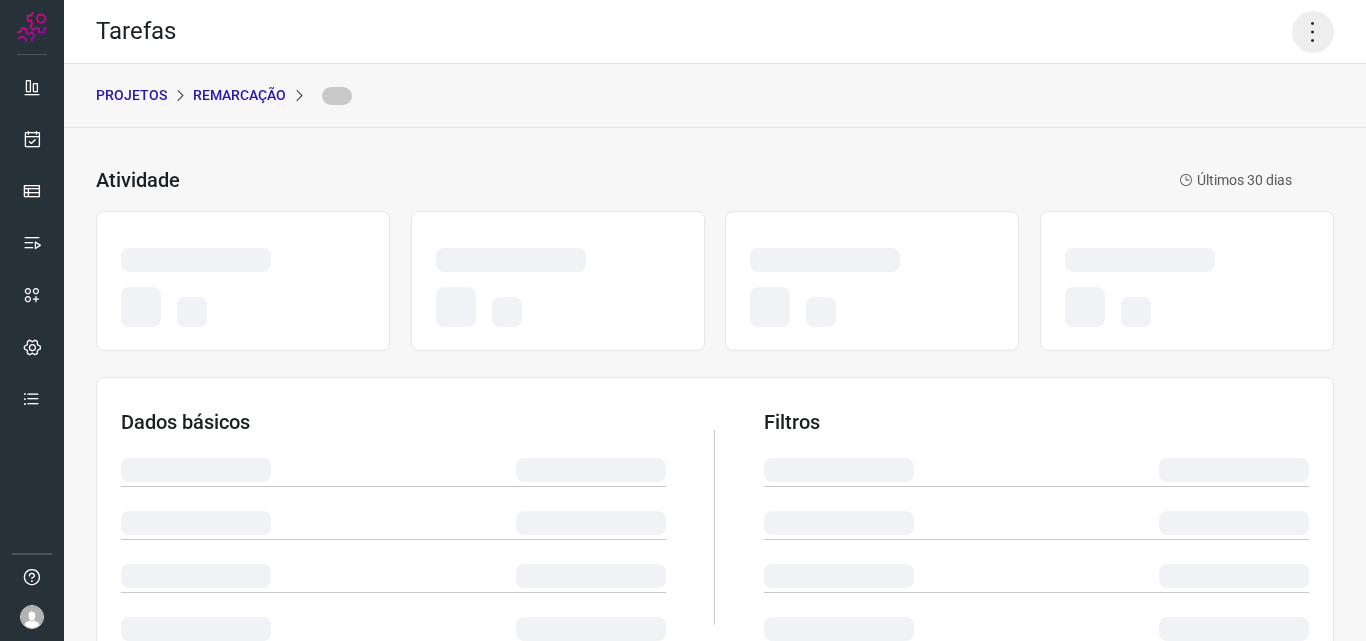 click 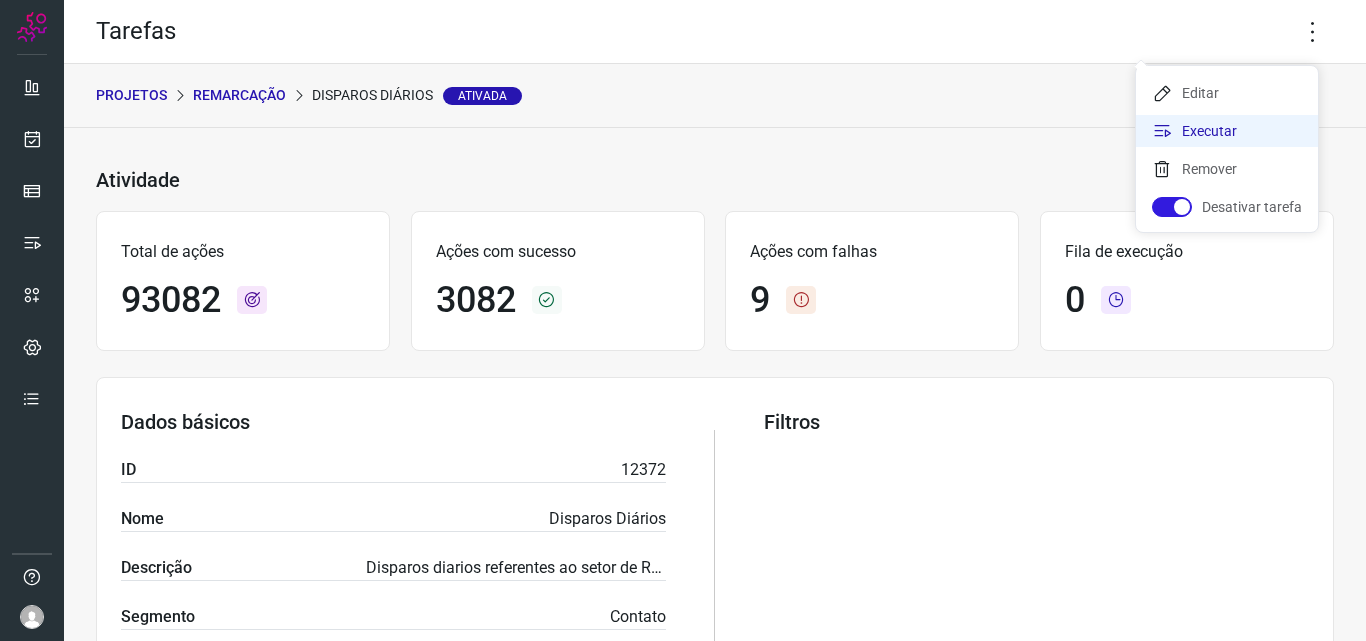 click on "Executar" 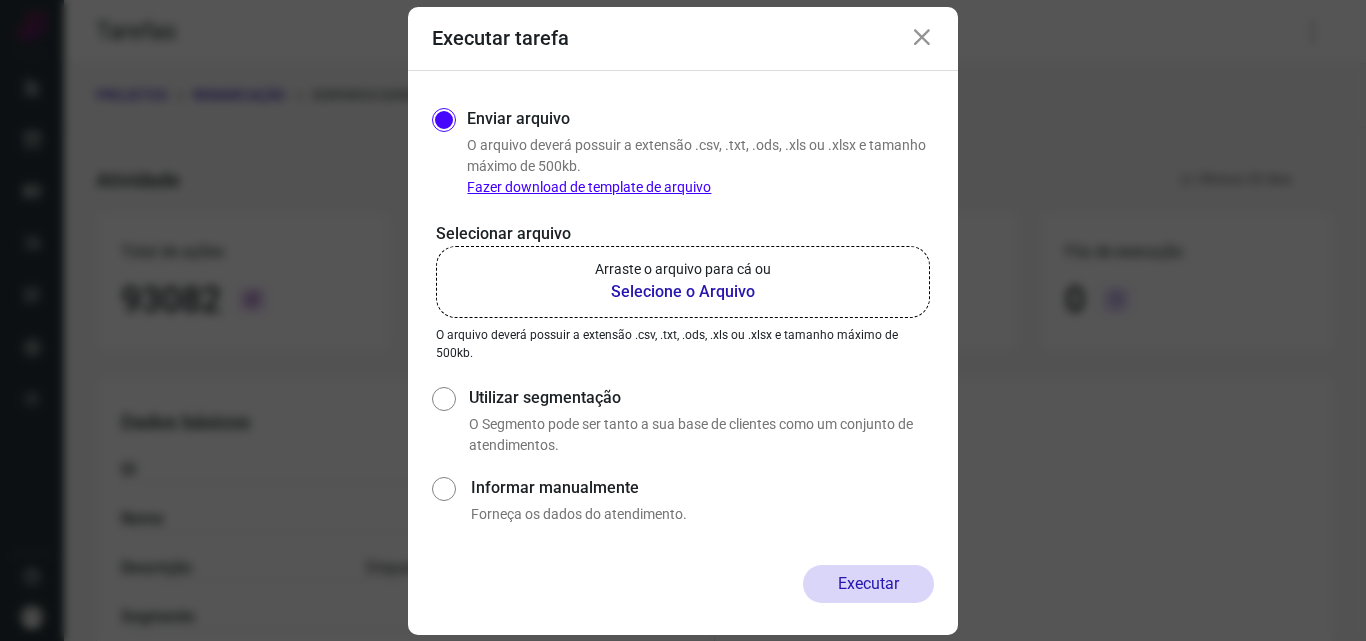 click on "Selecione o Arquivo" at bounding box center [683, 292] 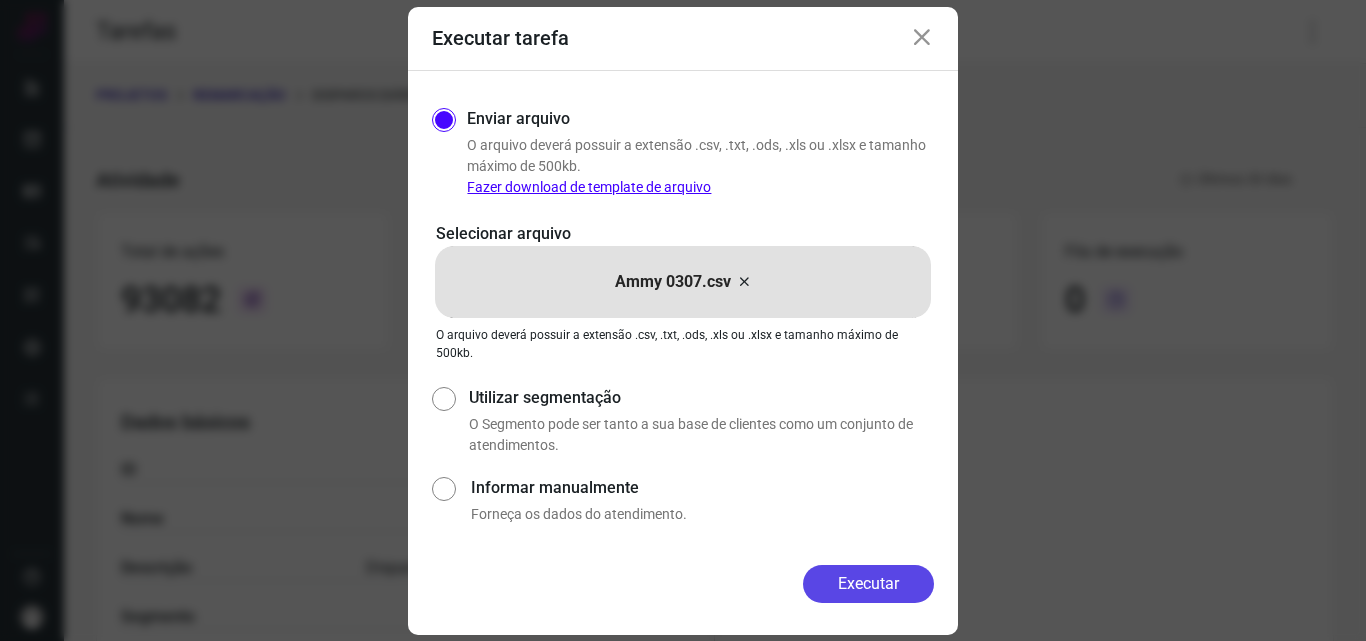 click on "Executar" at bounding box center [868, 584] 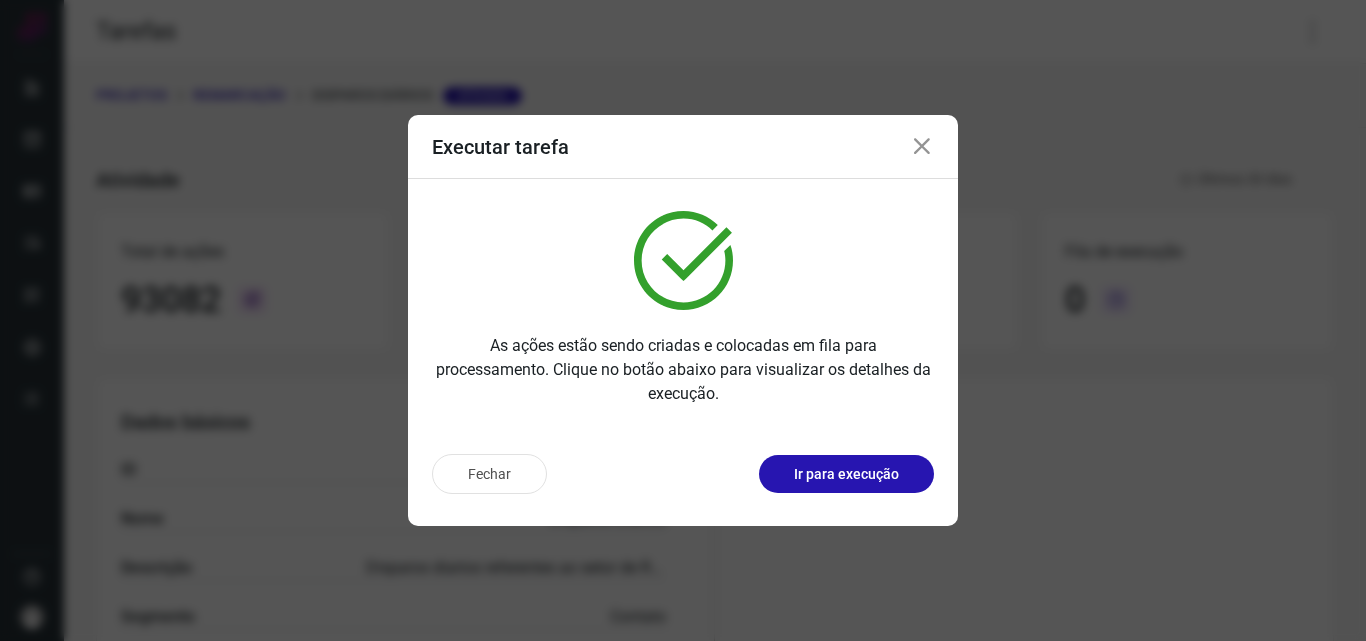 click on "Ir para execução" at bounding box center (846, 474) 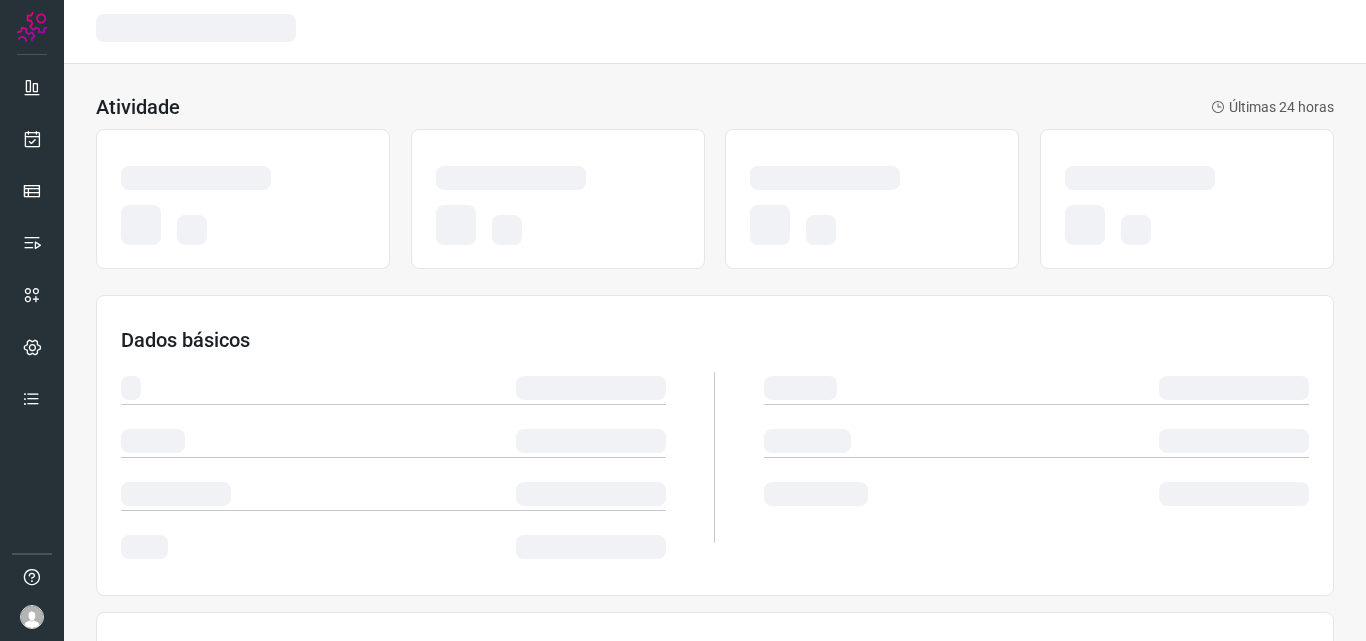 scroll, scrollTop: 0, scrollLeft: 0, axis: both 